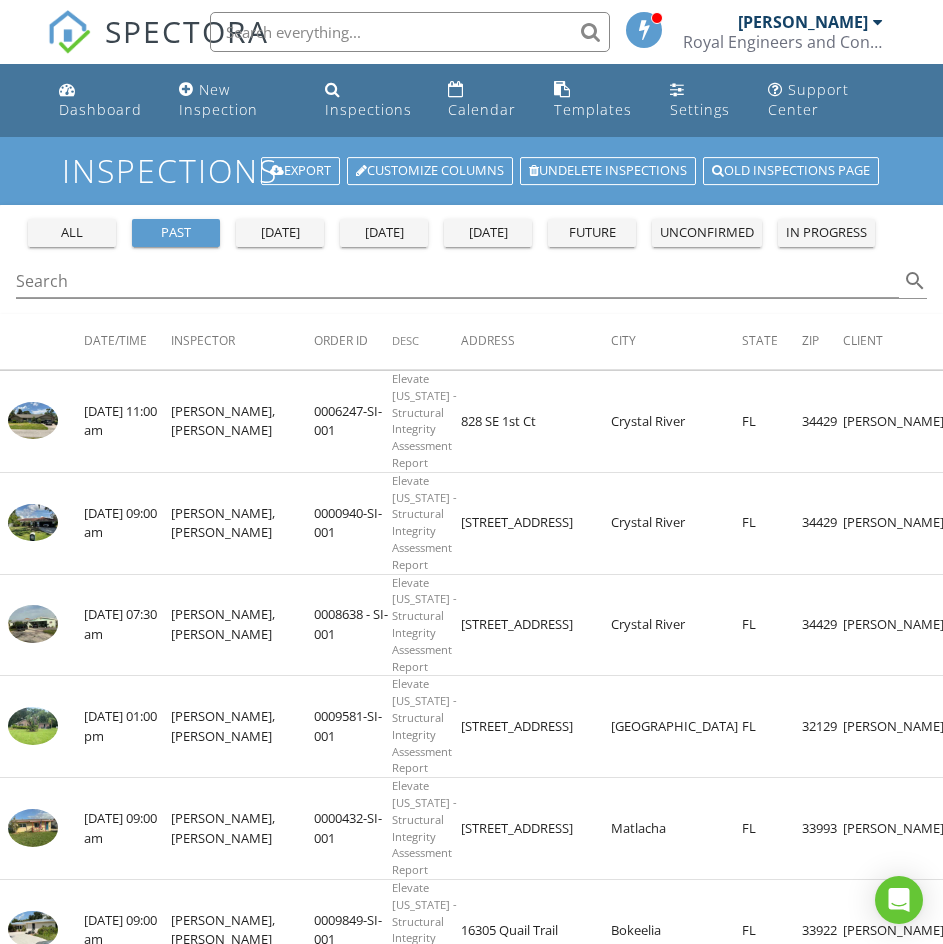 scroll, scrollTop: 1900, scrollLeft: 0, axis: vertical 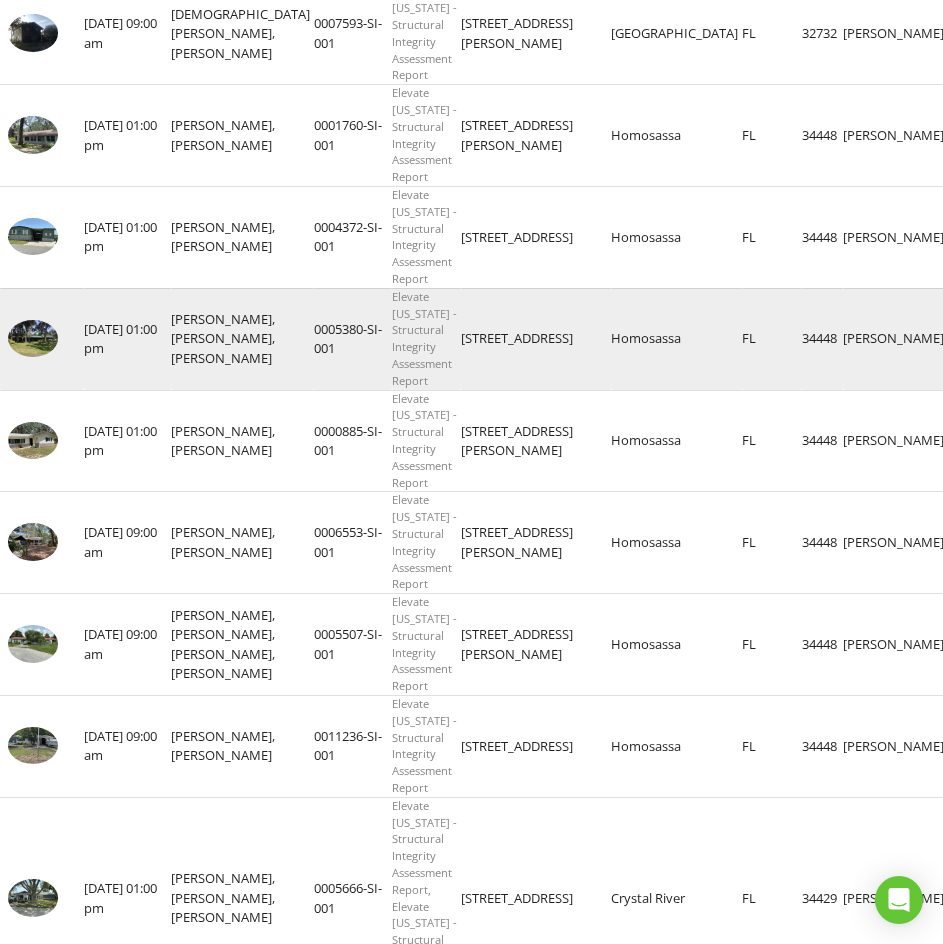 click at bounding box center (33, 339) 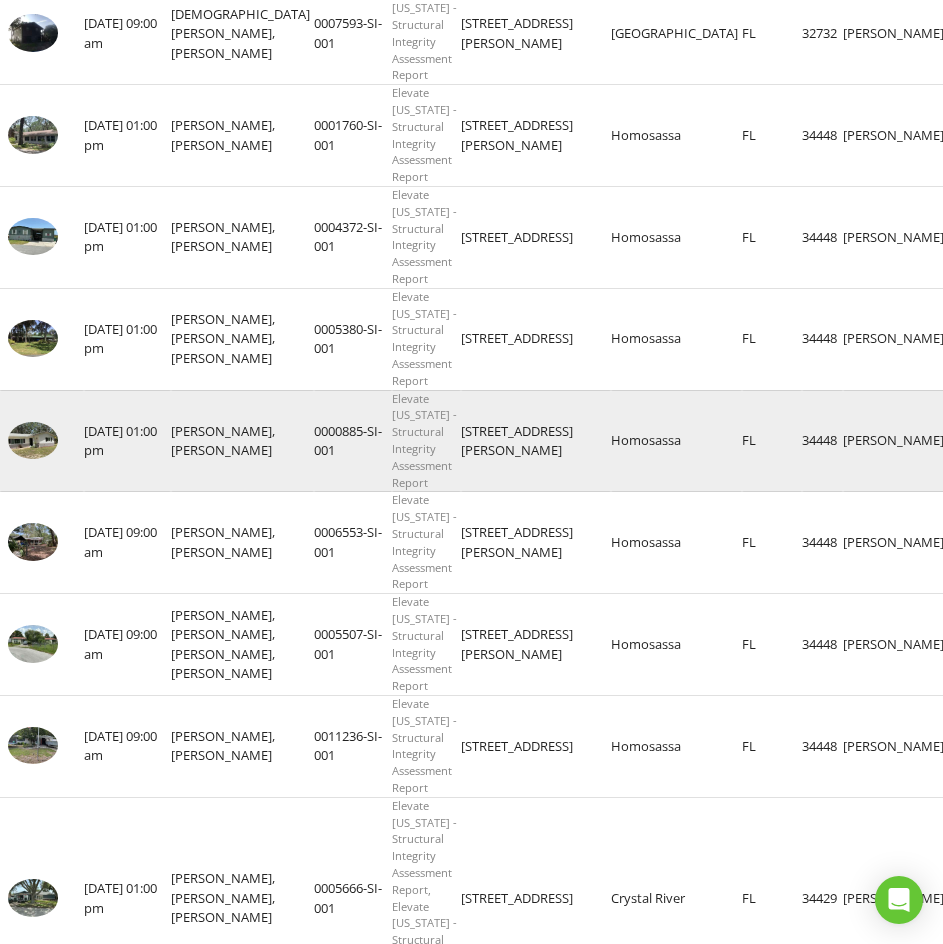 click at bounding box center (33, 441) 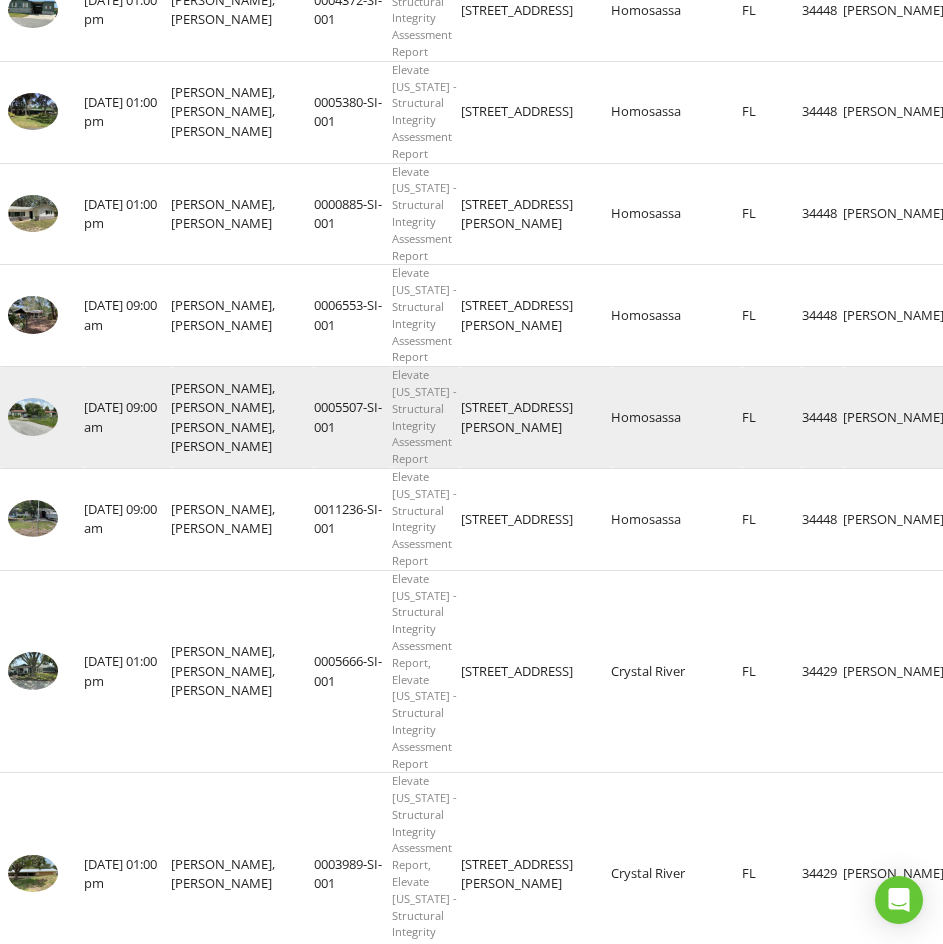 scroll, scrollTop: 1400, scrollLeft: 0, axis: vertical 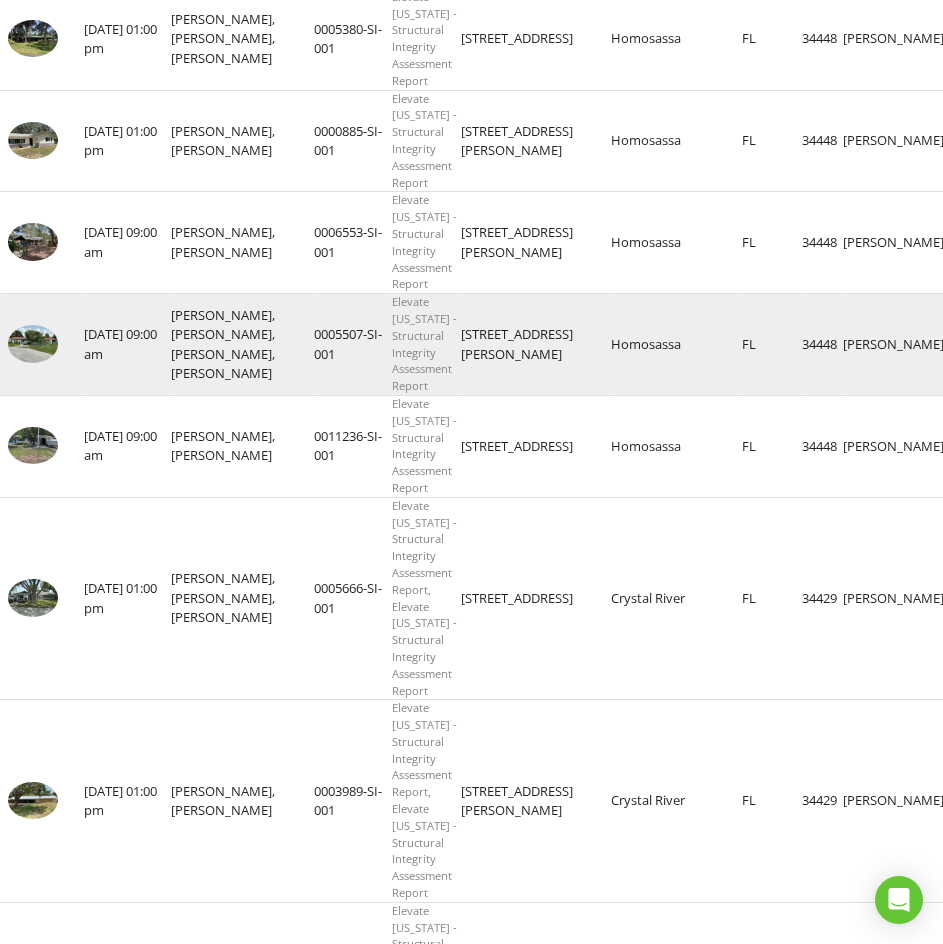 click at bounding box center [33, 344] 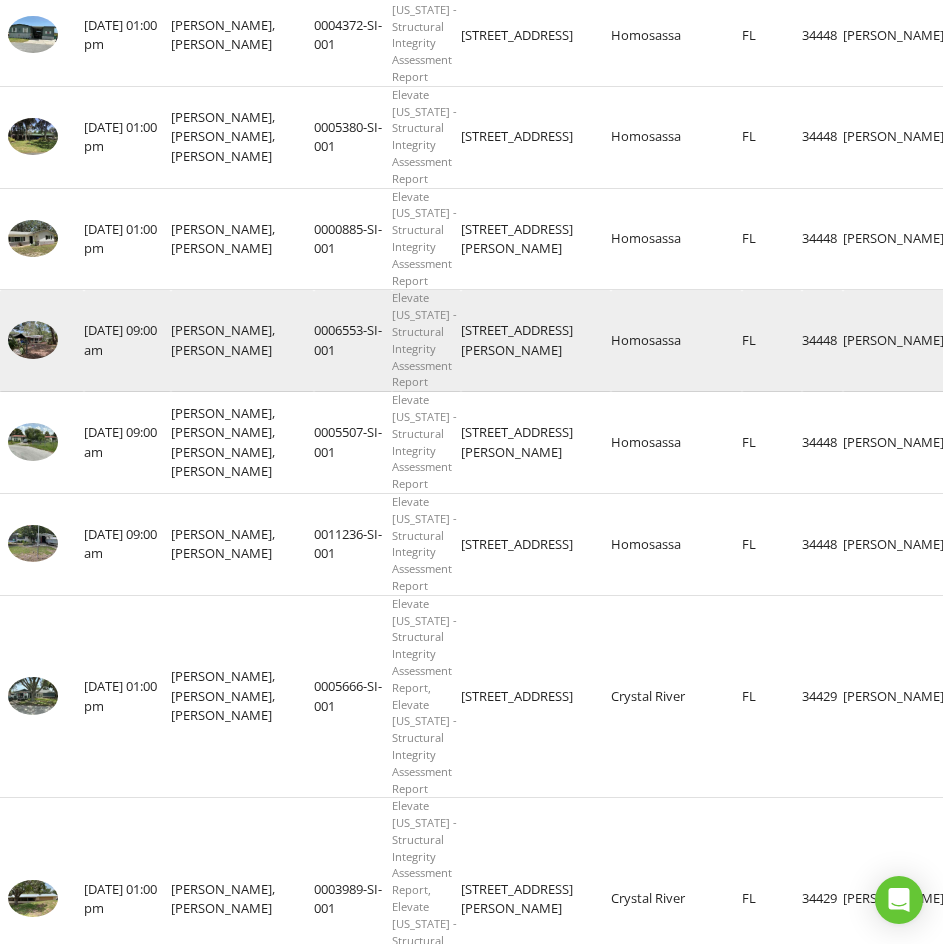 scroll, scrollTop: 1300, scrollLeft: 0, axis: vertical 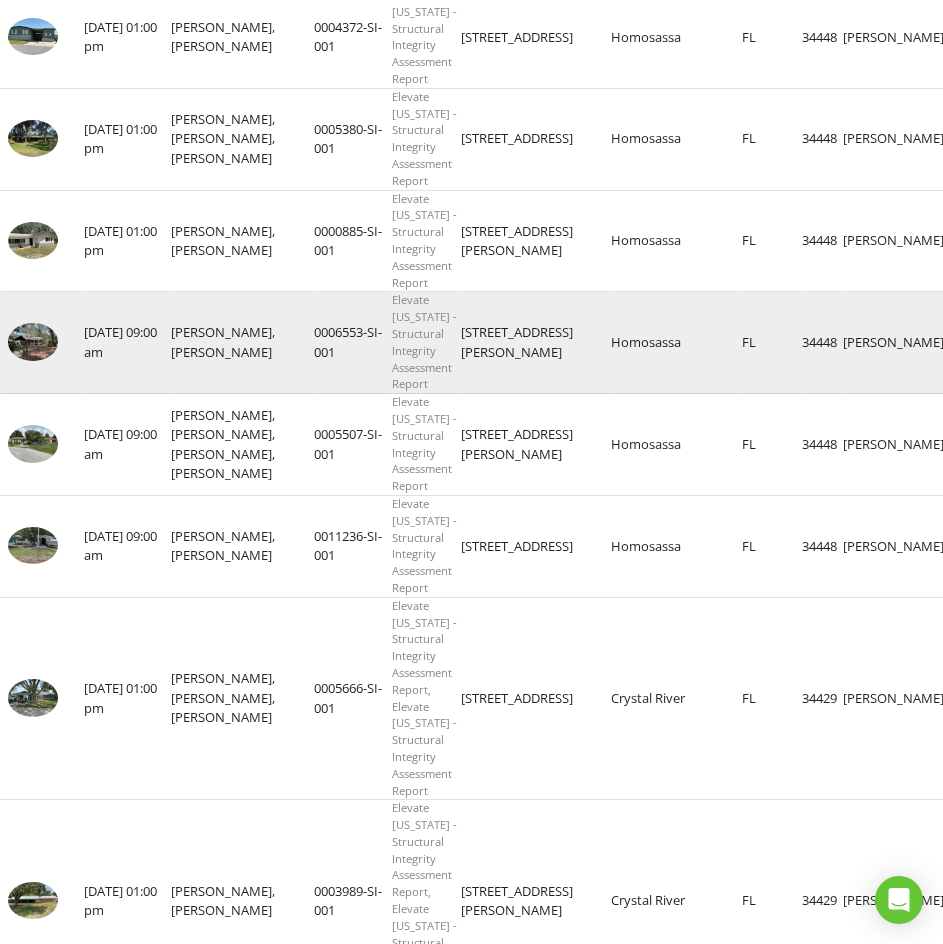 click at bounding box center (33, 342) 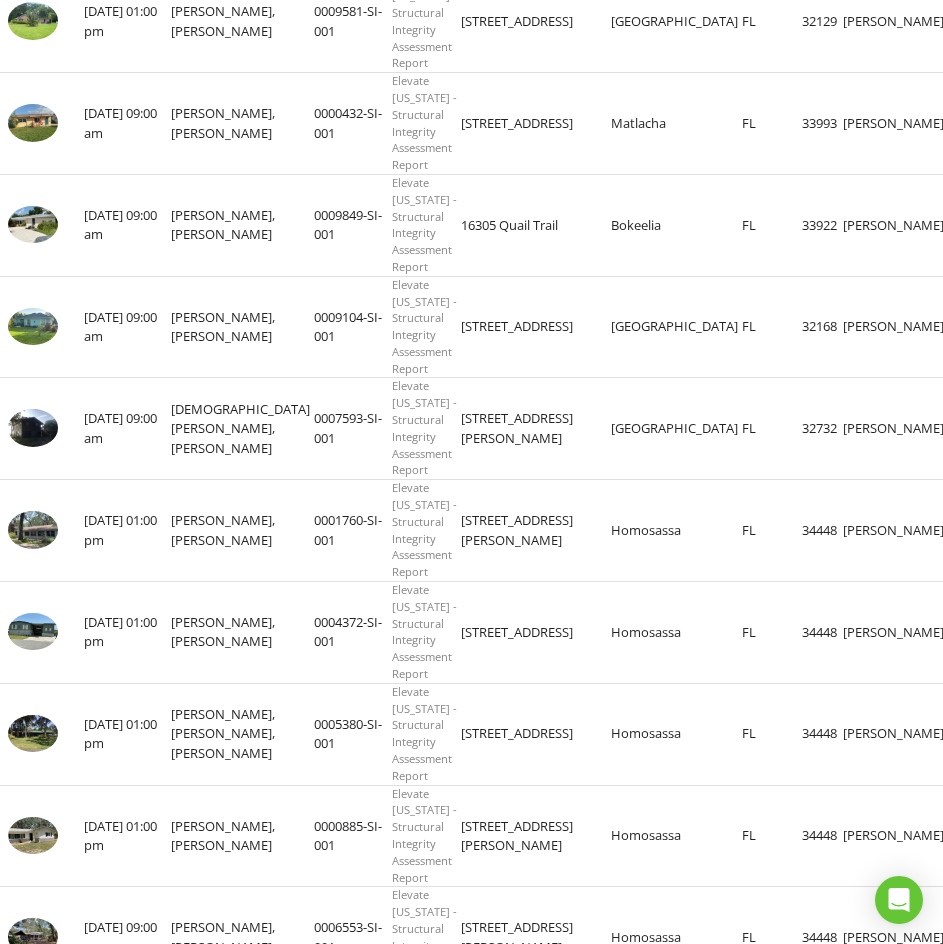 scroll, scrollTop: 700, scrollLeft: 0, axis: vertical 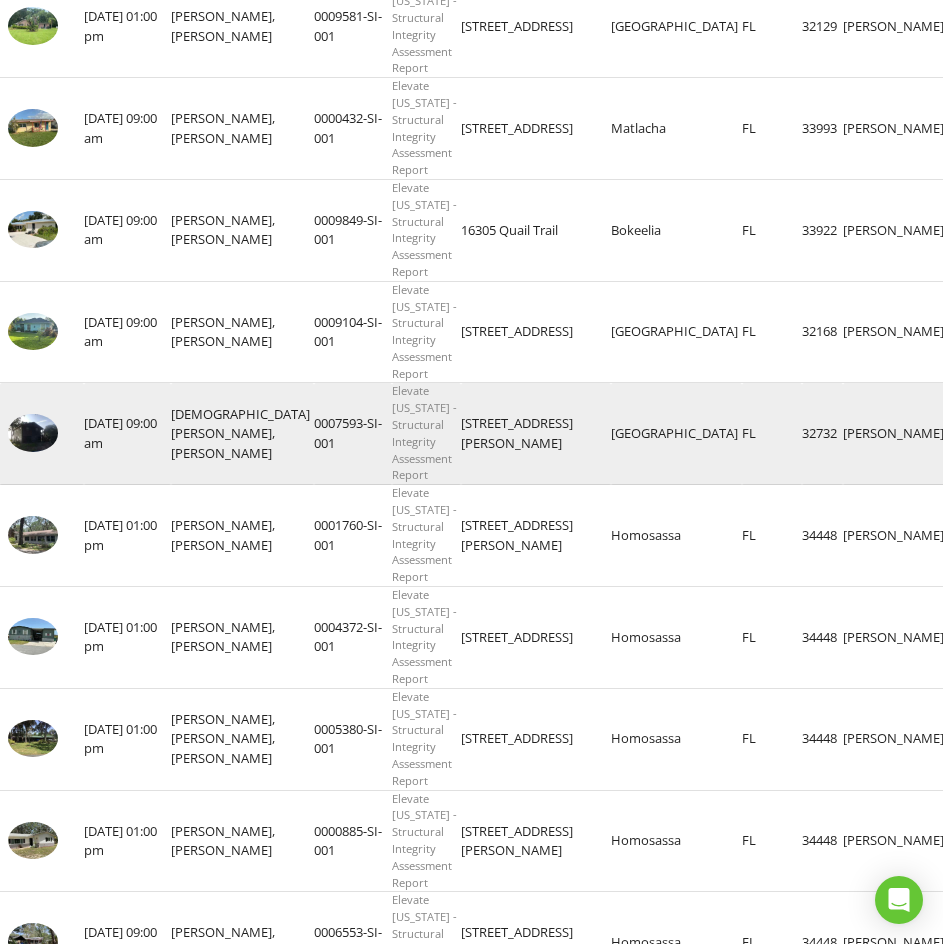 click at bounding box center [33, 433] 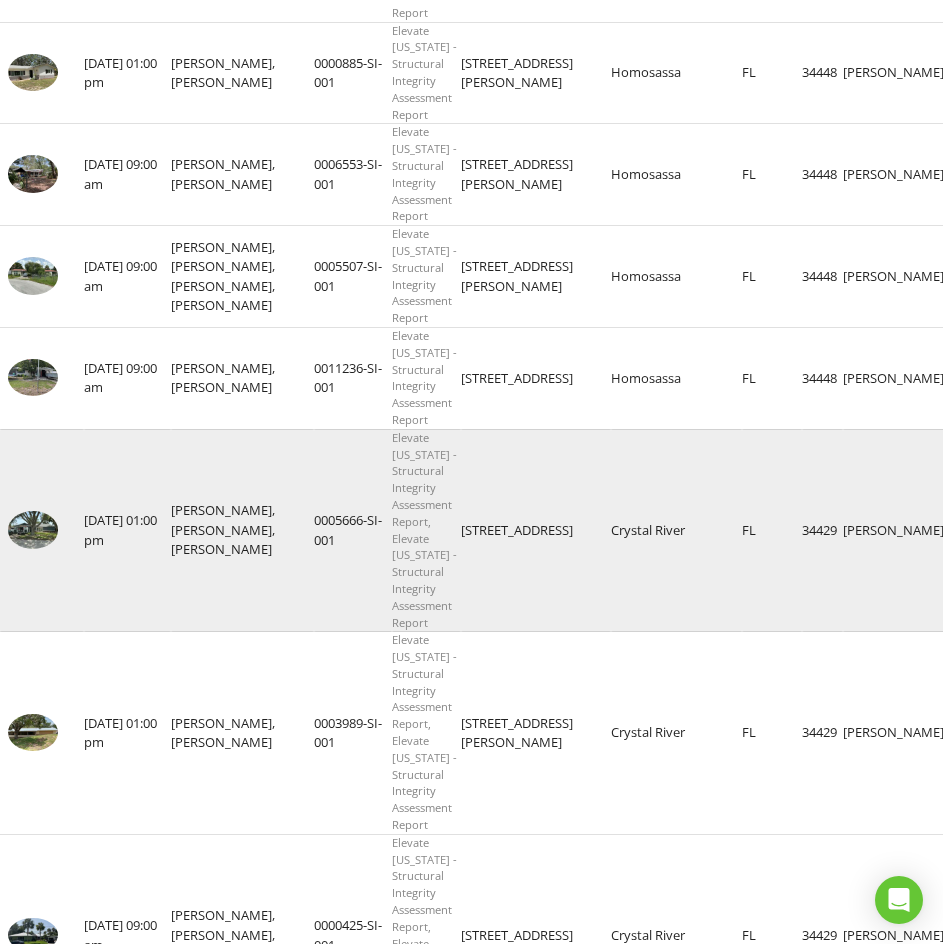 scroll, scrollTop: 1500, scrollLeft: 0, axis: vertical 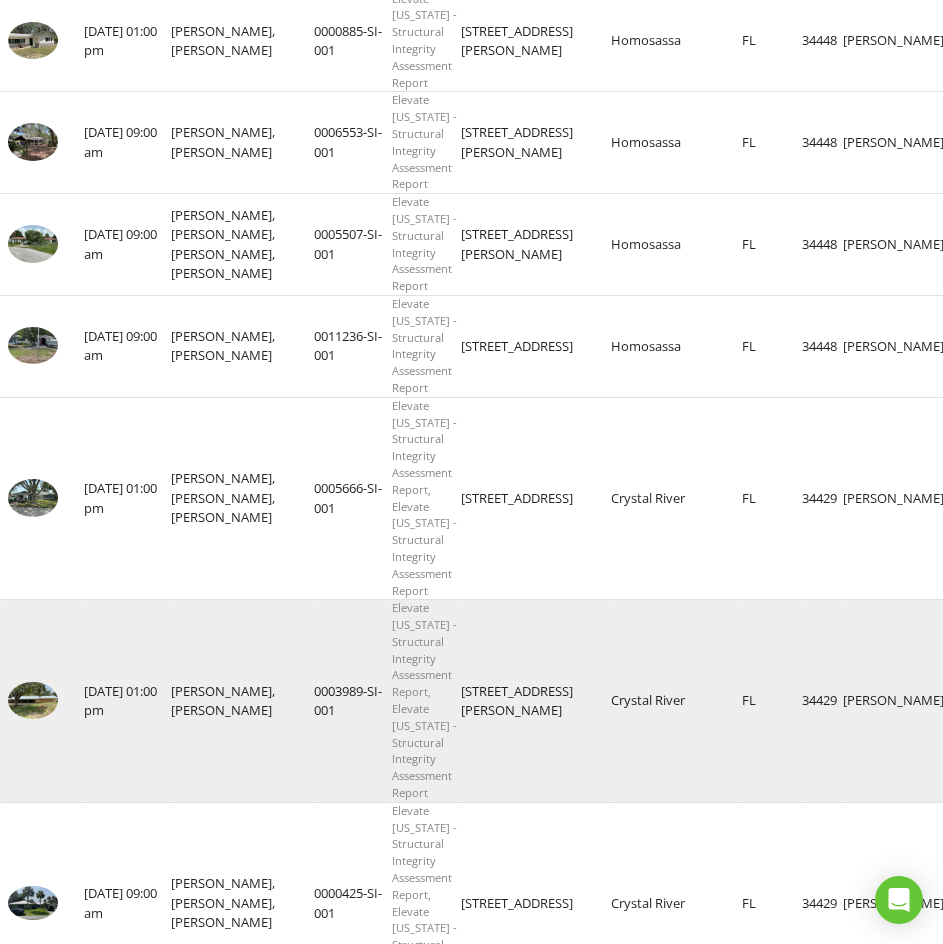 click at bounding box center (33, 701) 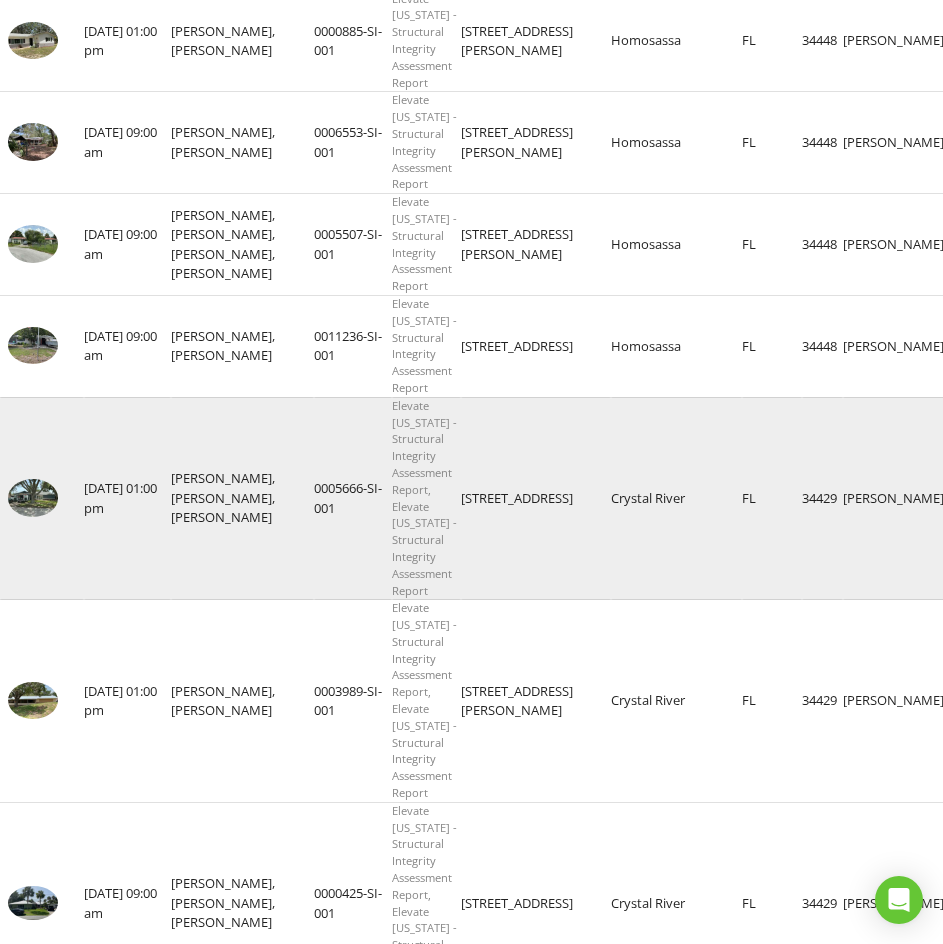 click at bounding box center [33, 498] 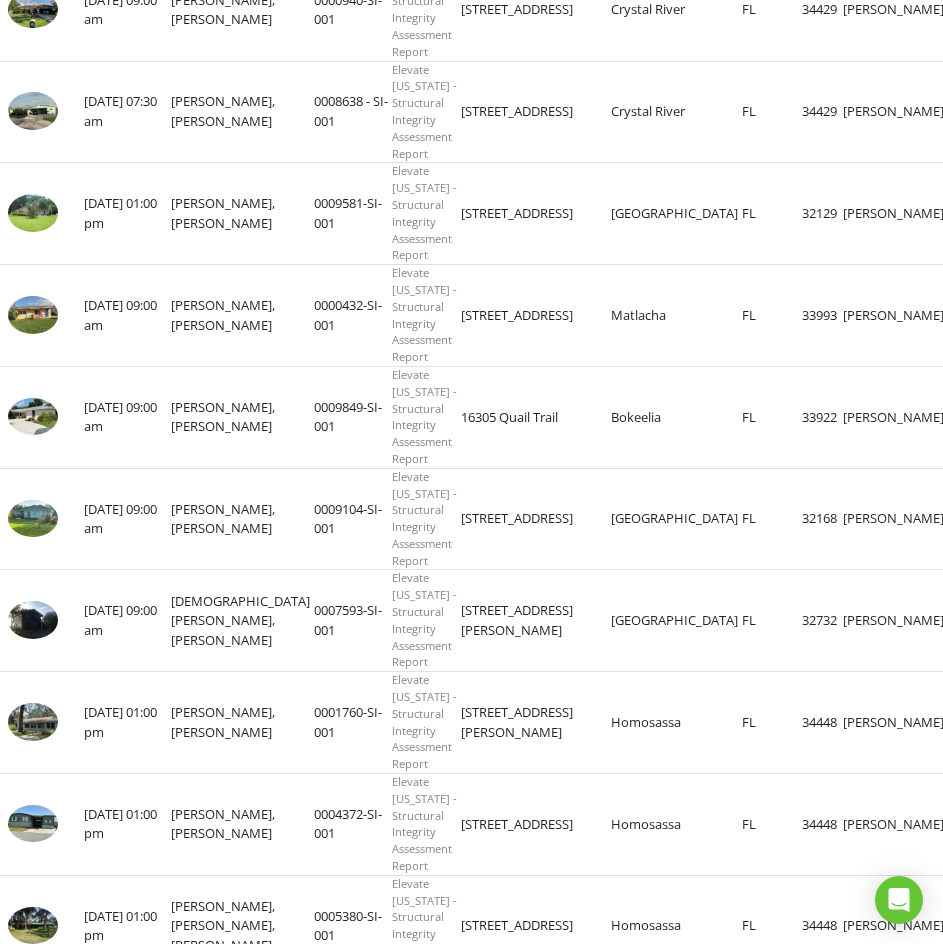 scroll, scrollTop: 500, scrollLeft: 0, axis: vertical 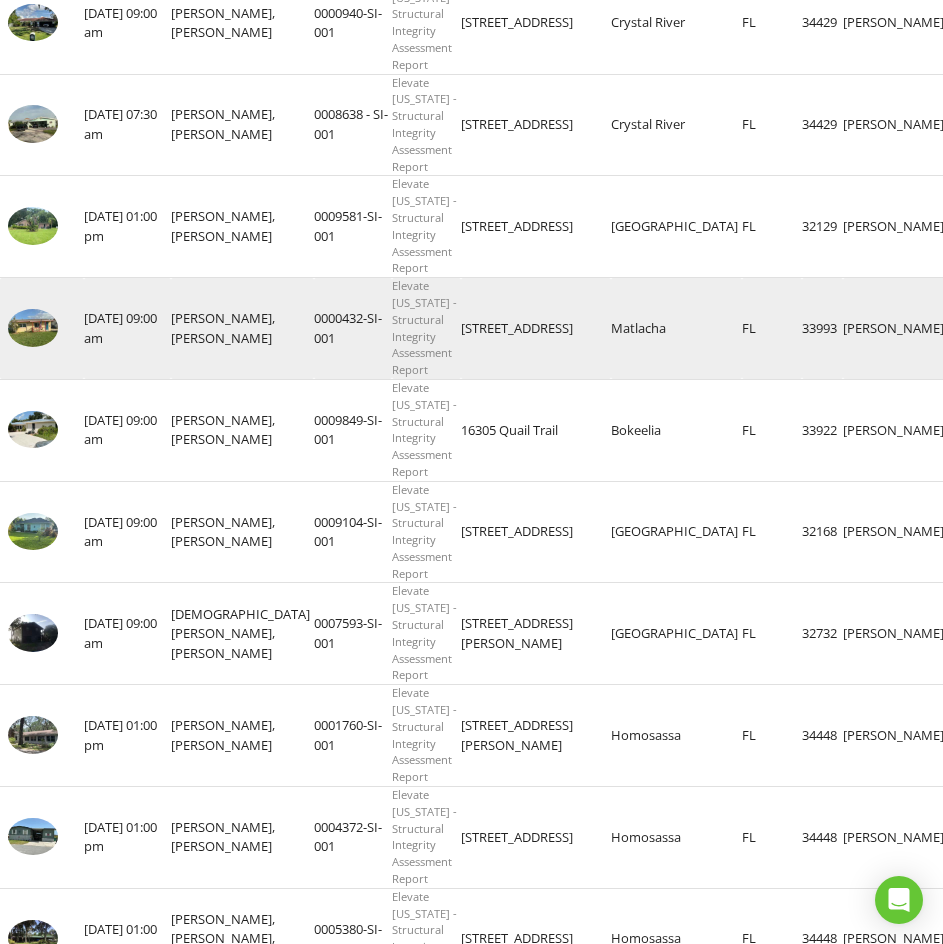 click at bounding box center (33, 328) 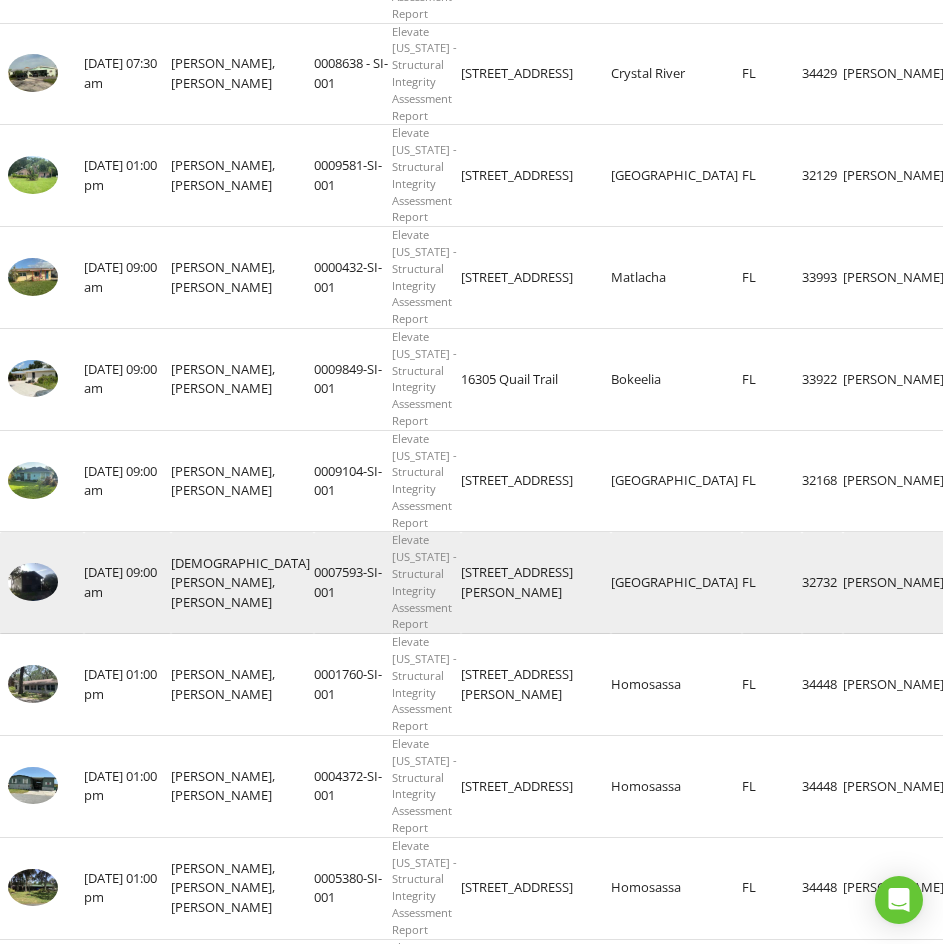 scroll, scrollTop: 600, scrollLeft: 0, axis: vertical 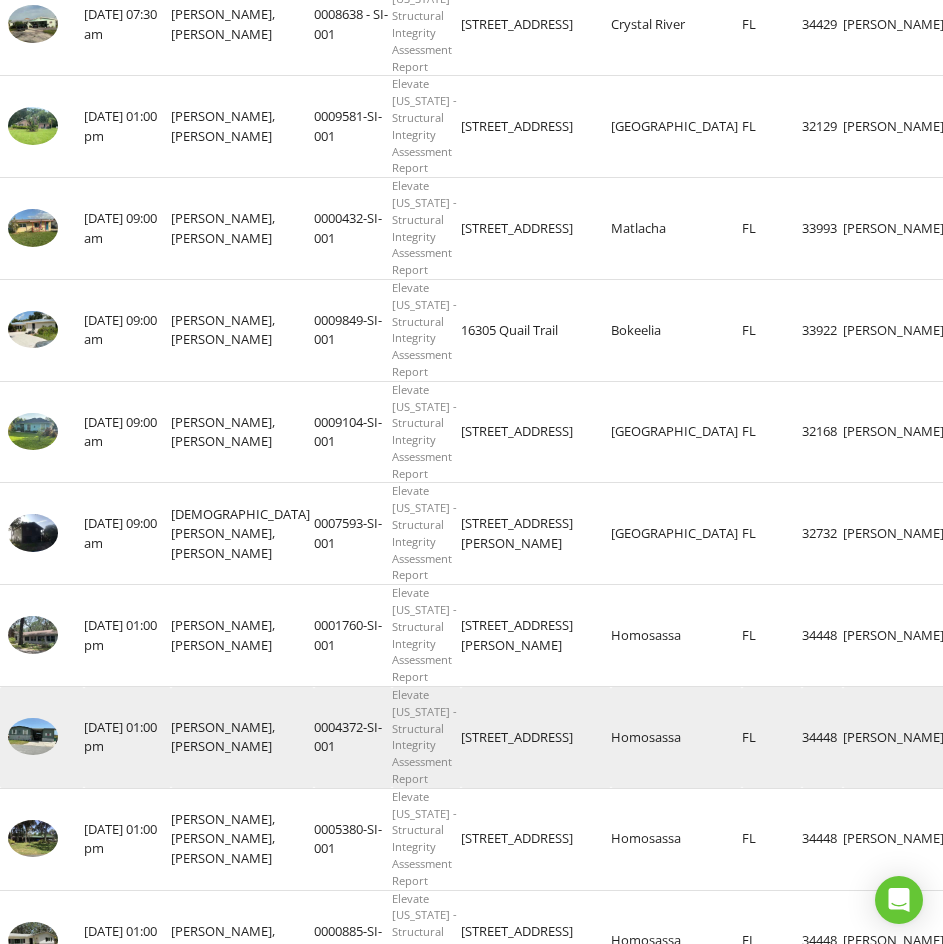 click at bounding box center [33, 737] 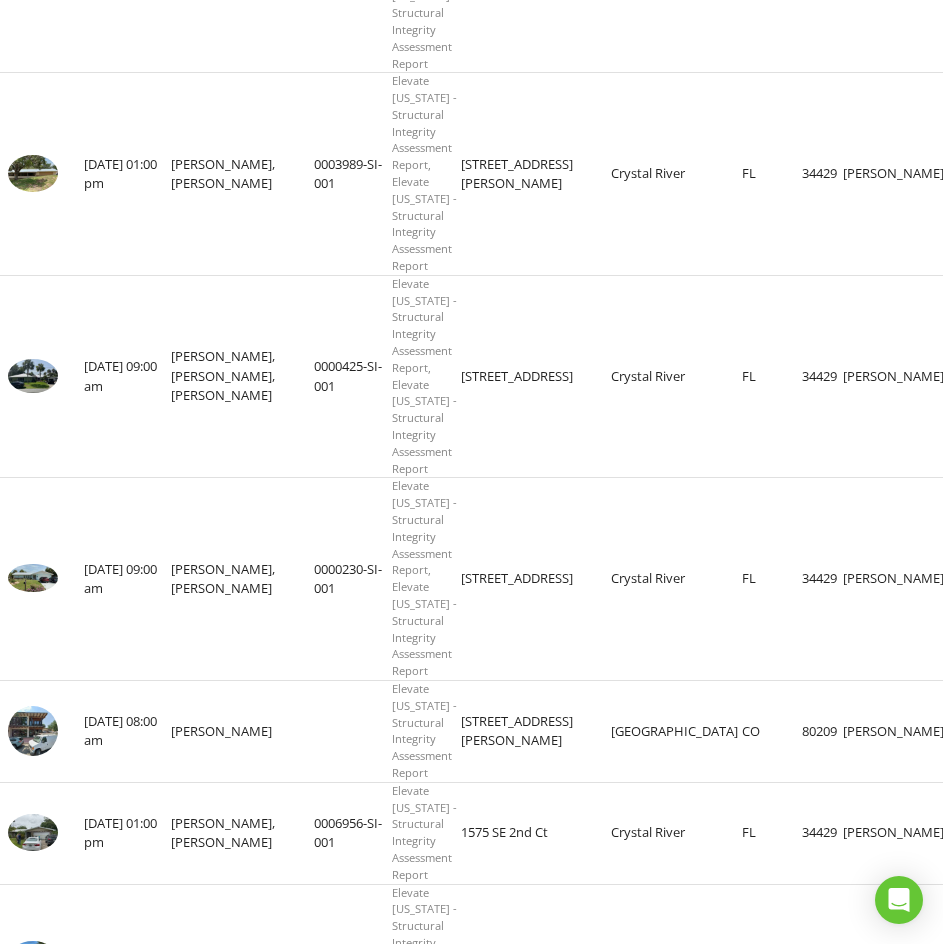 scroll, scrollTop: 2100, scrollLeft: 0, axis: vertical 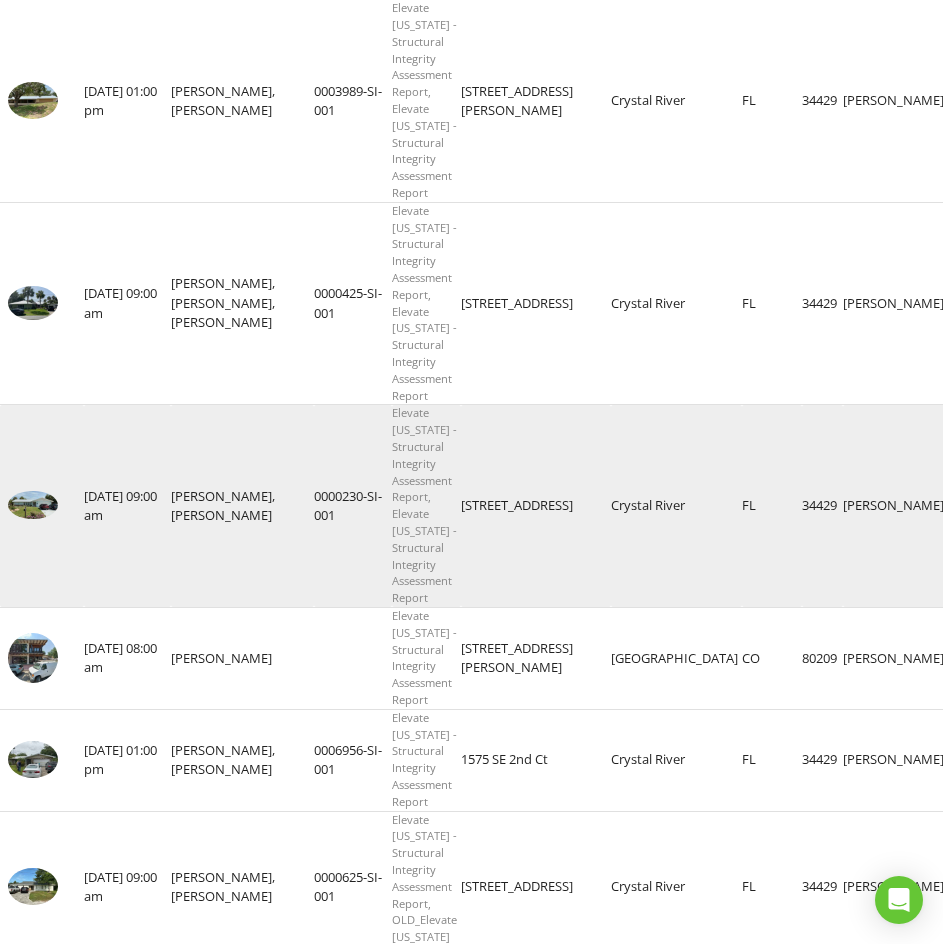 click at bounding box center (33, 505) 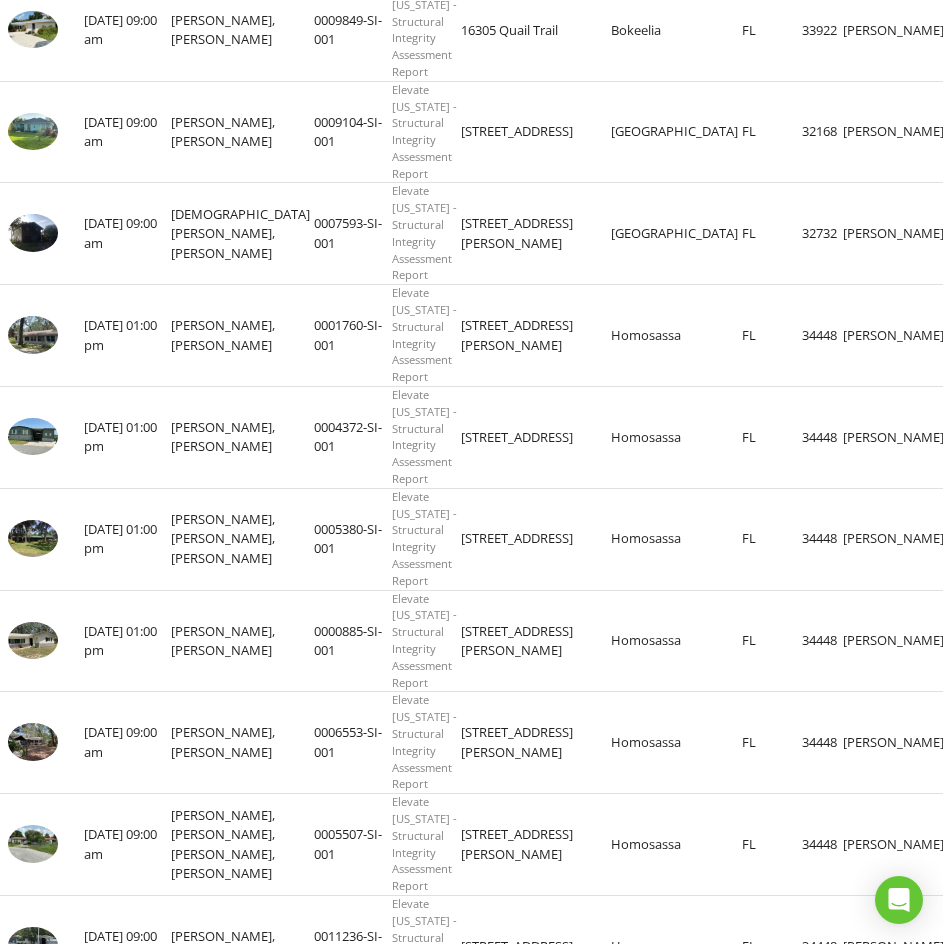 scroll, scrollTop: 800, scrollLeft: 0, axis: vertical 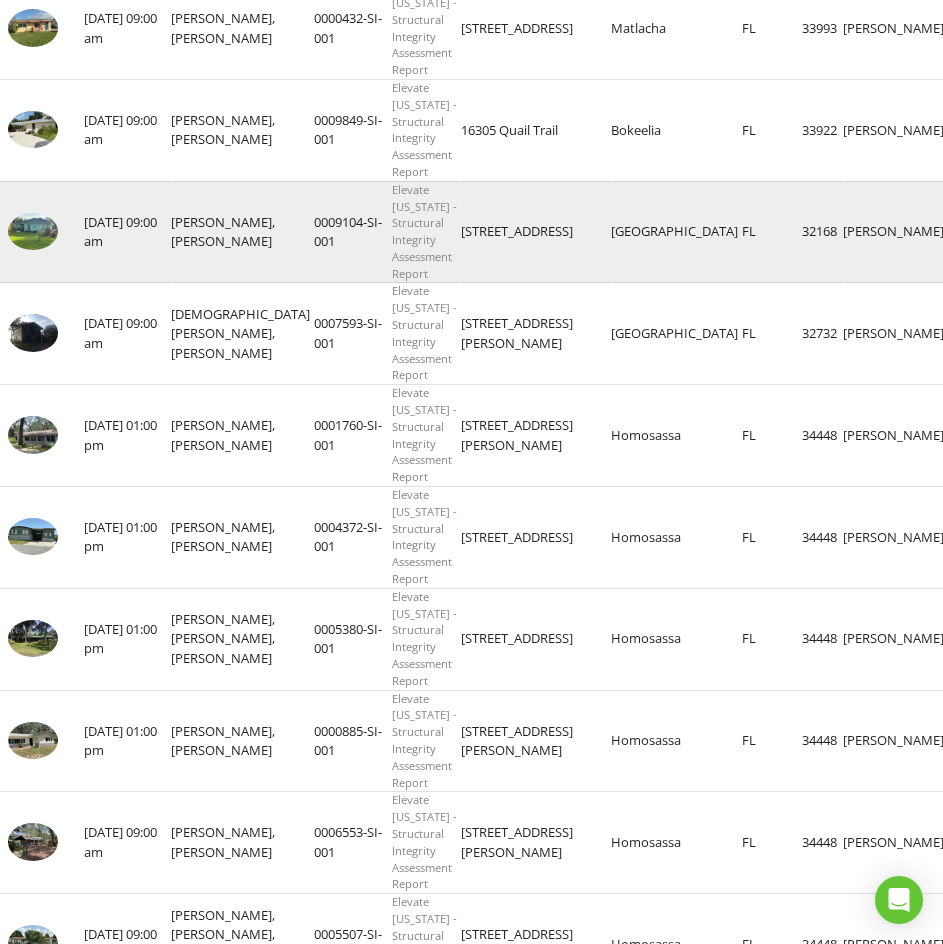 click at bounding box center [33, 232] 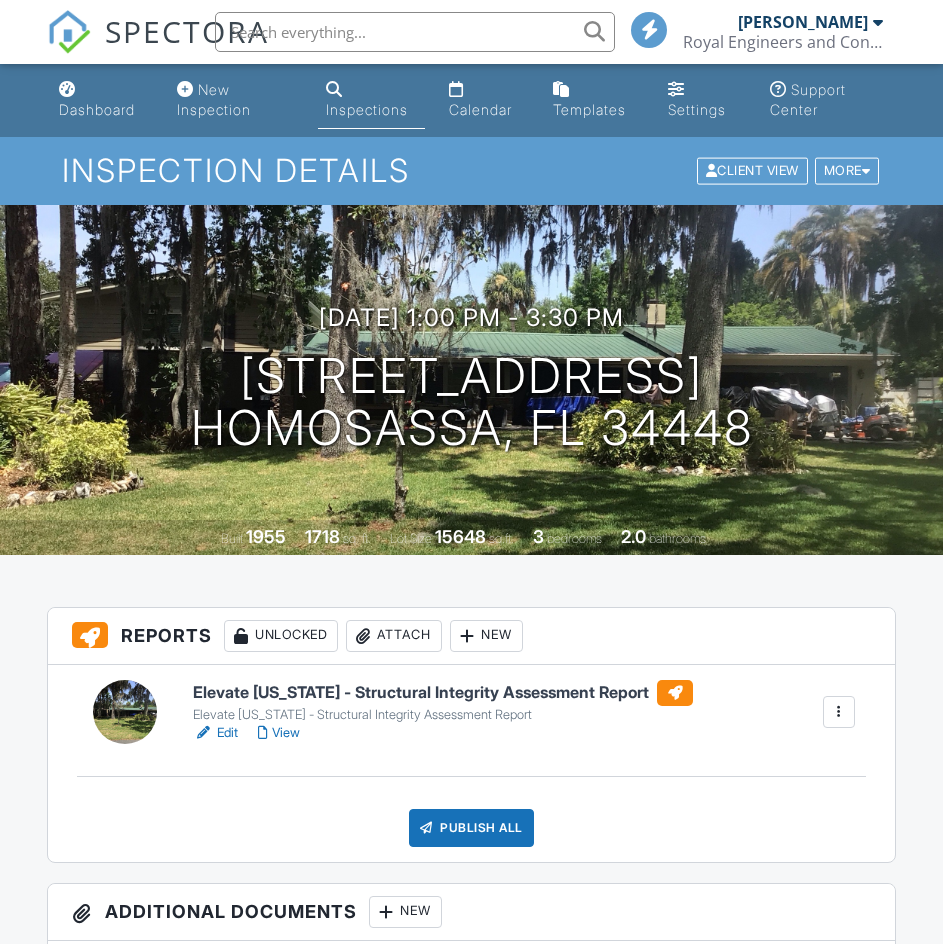 scroll, scrollTop: 0, scrollLeft: 0, axis: both 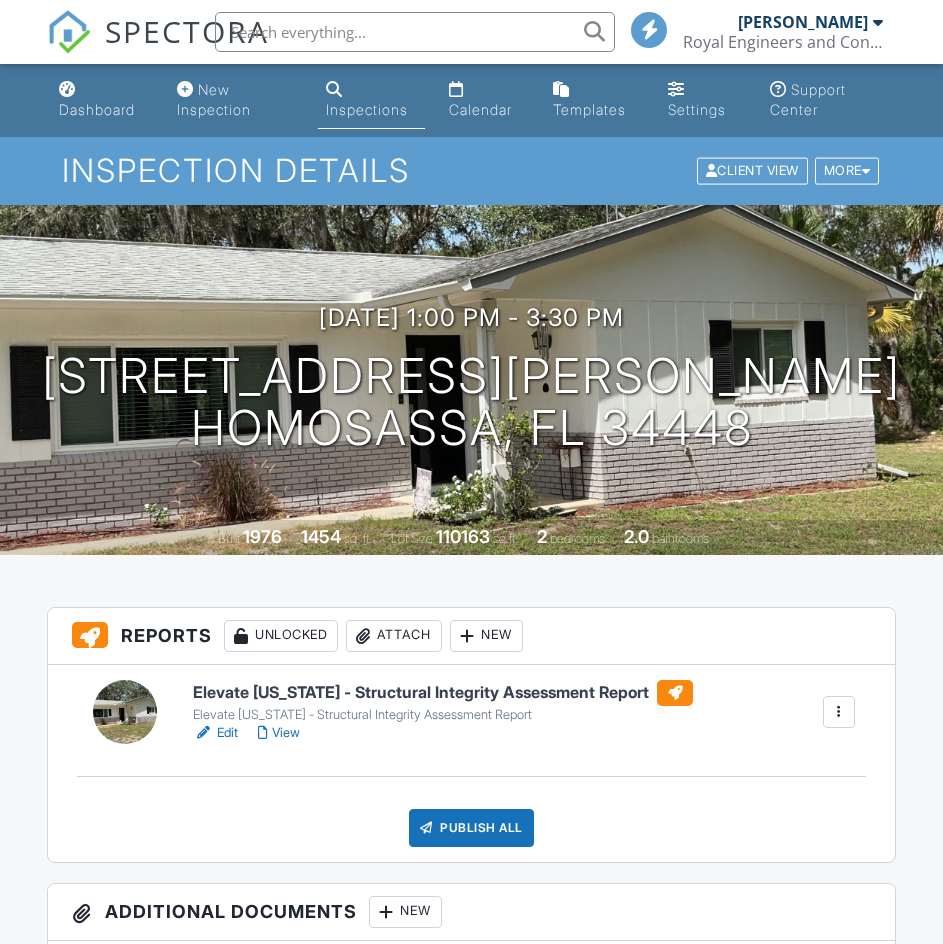 click on "View" at bounding box center [279, 733] 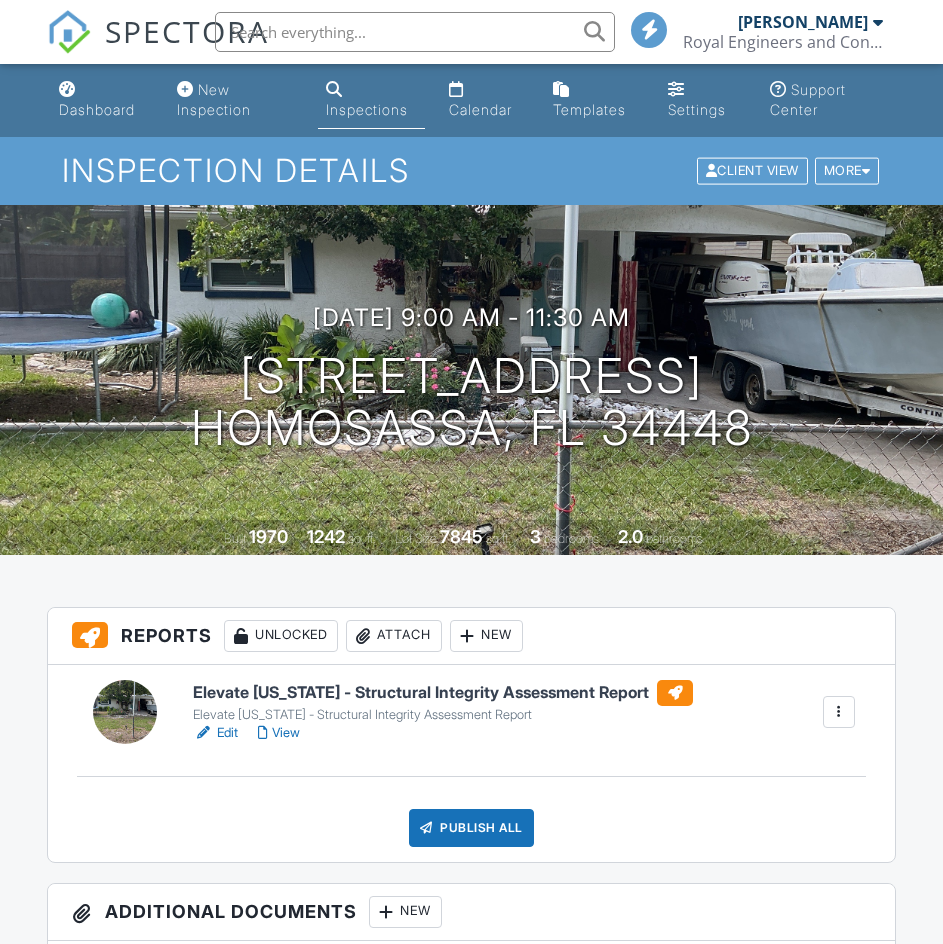 scroll, scrollTop: 200, scrollLeft: 0, axis: vertical 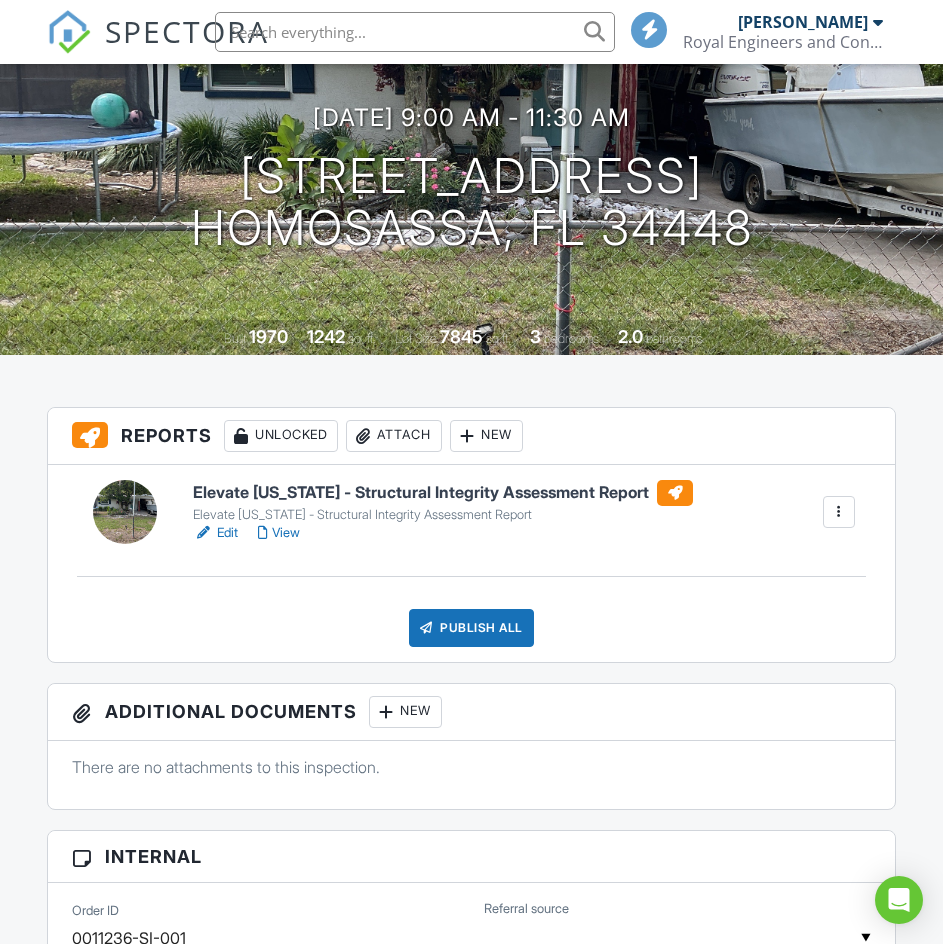 click on "View" at bounding box center [279, 533] 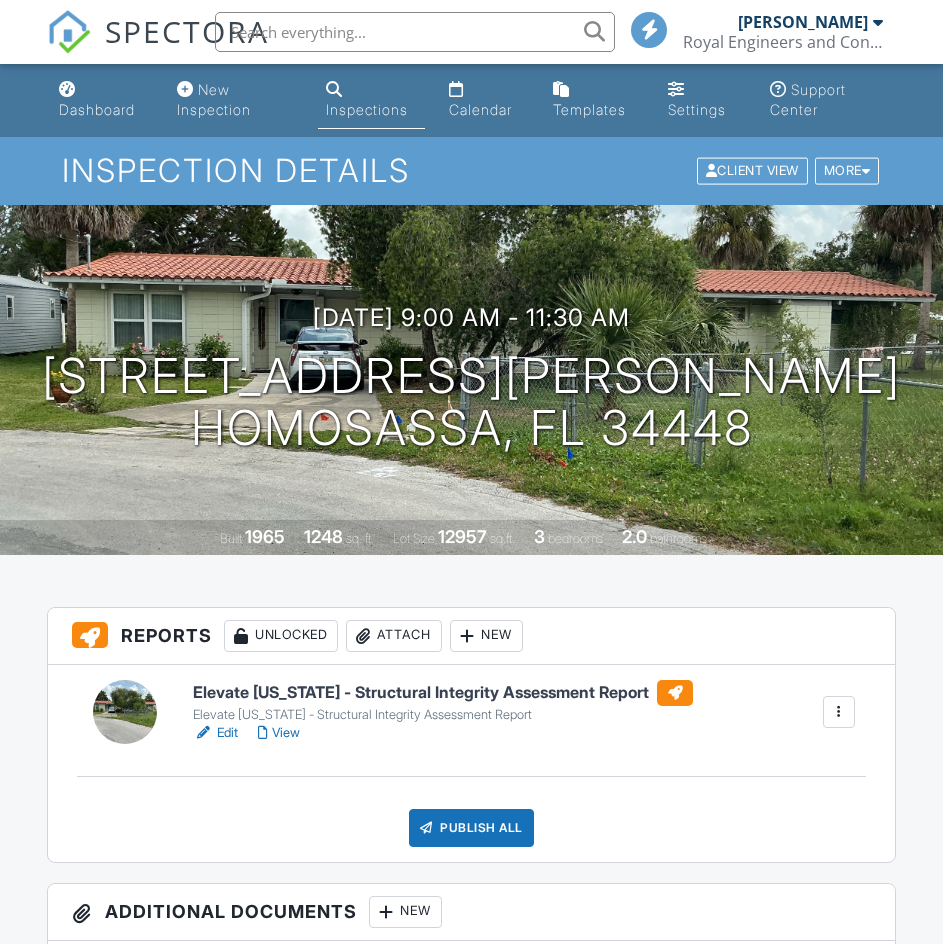 scroll, scrollTop: 0, scrollLeft: 0, axis: both 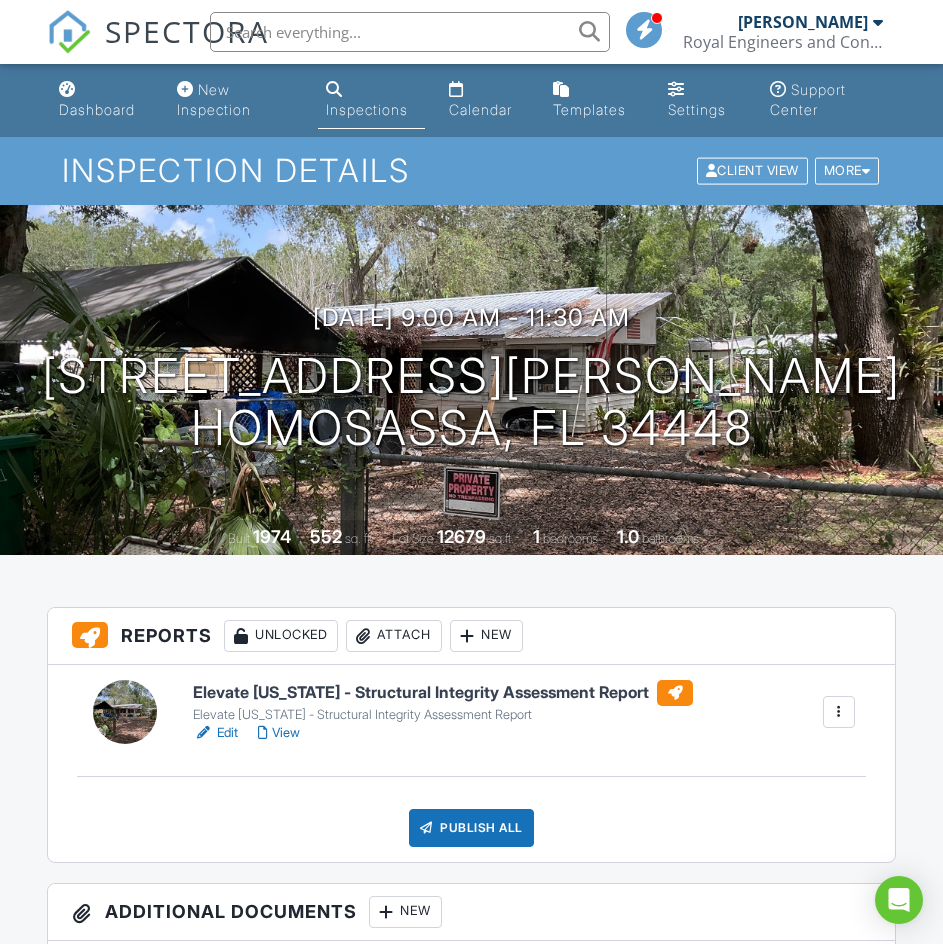 click on "View" at bounding box center [279, 733] 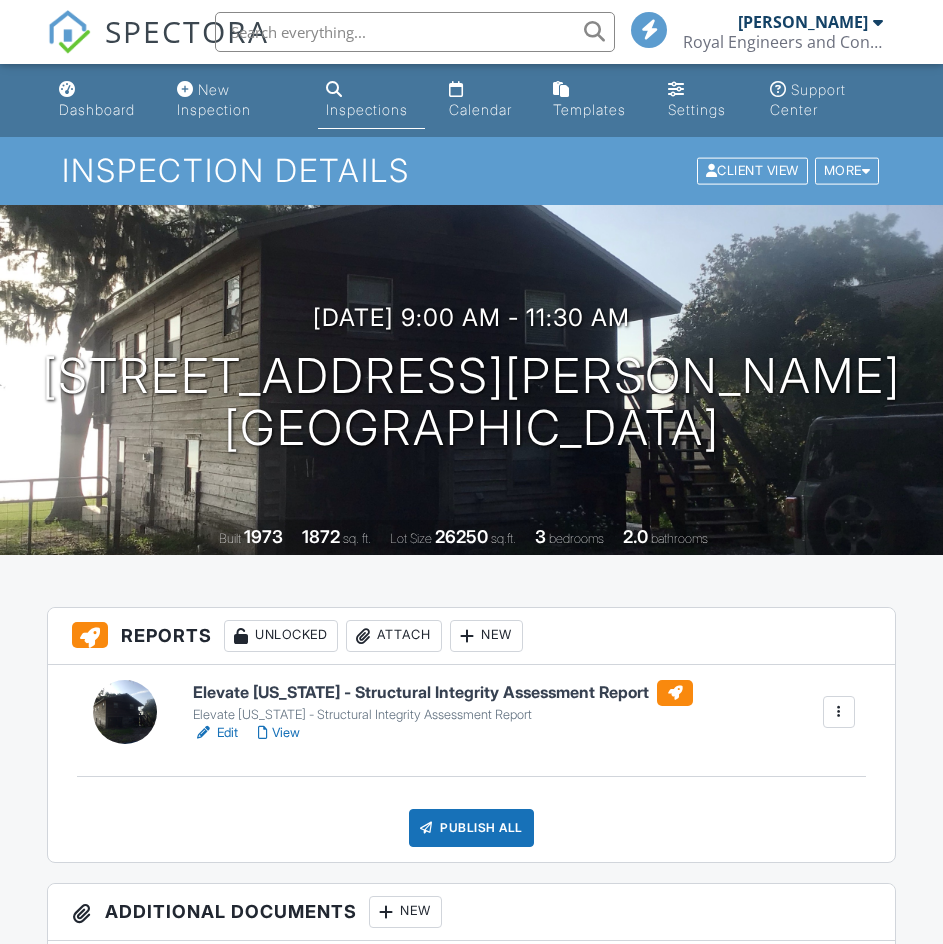 scroll, scrollTop: 0, scrollLeft: 0, axis: both 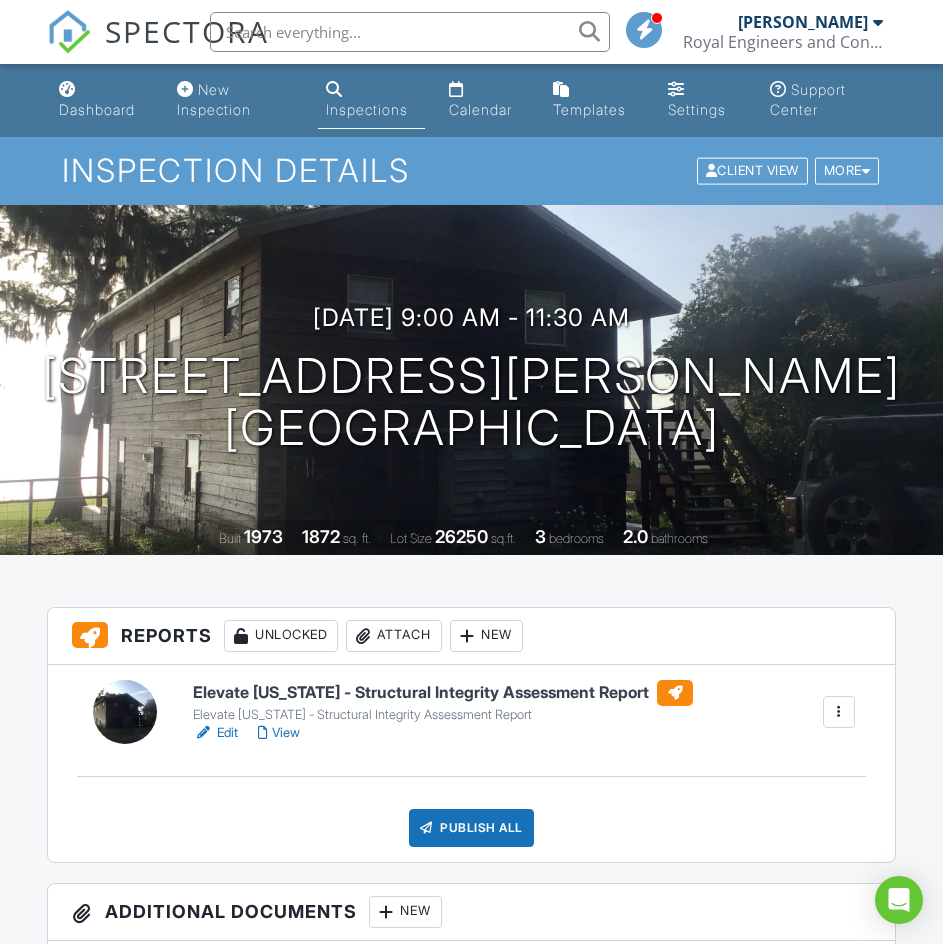 click on "View" at bounding box center (279, 733) 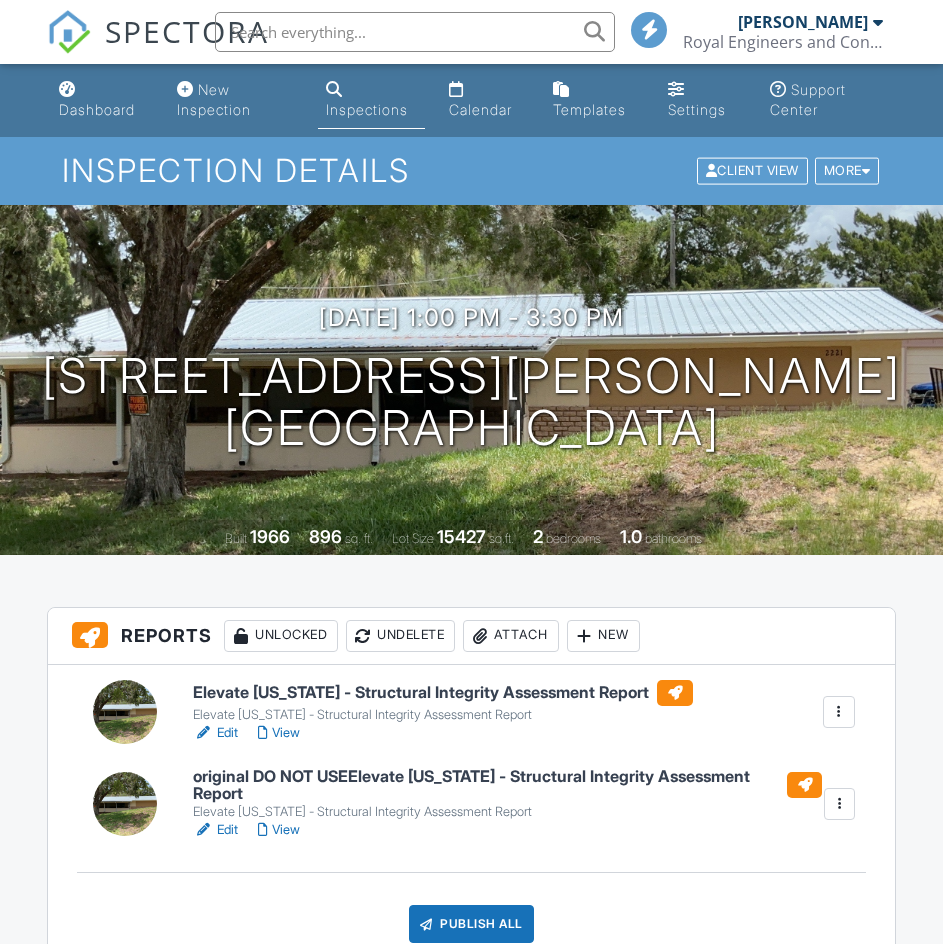 scroll, scrollTop: 0, scrollLeft: 0, axis: both 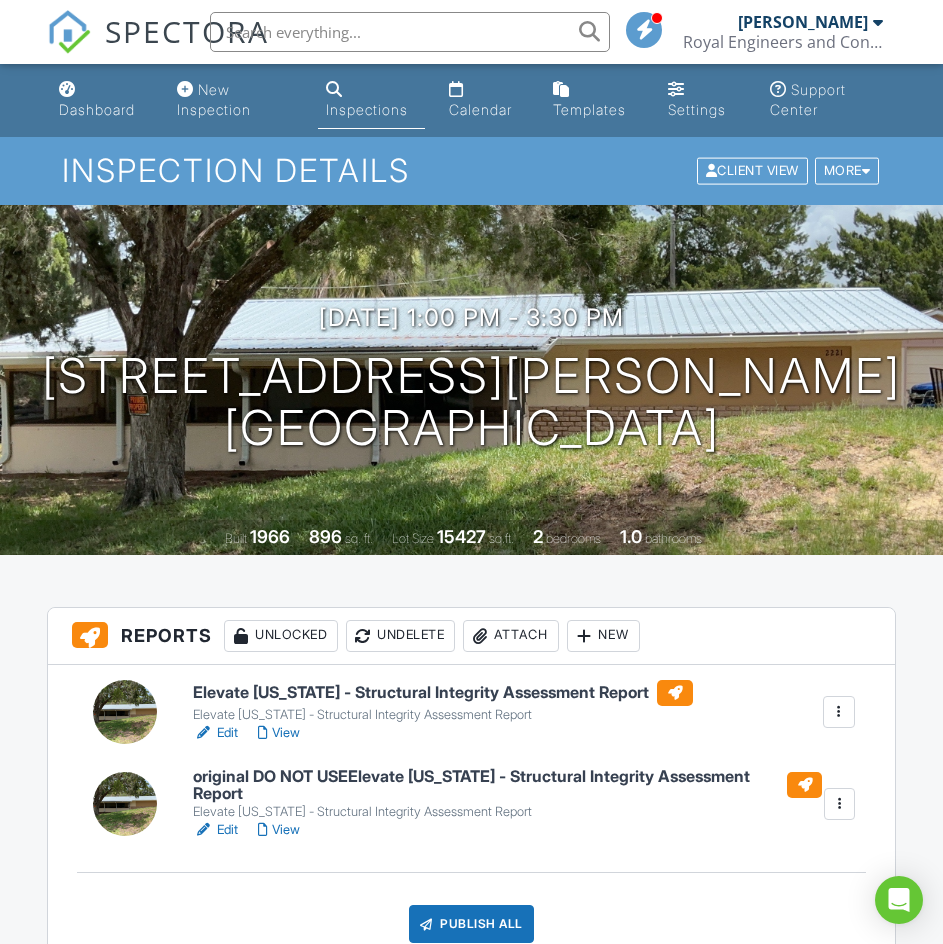 click on "View" at bounding box center (279, 733) 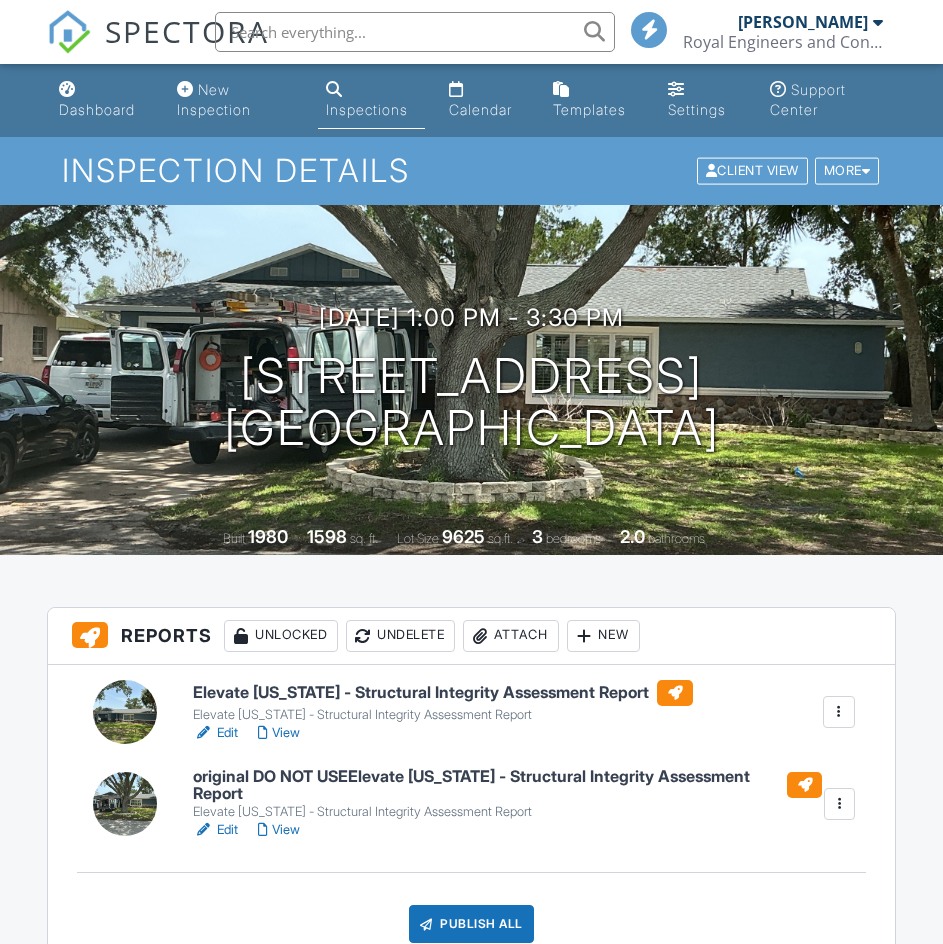 scroll, scrollTop: 0, scrollLeft: 0, axis: both 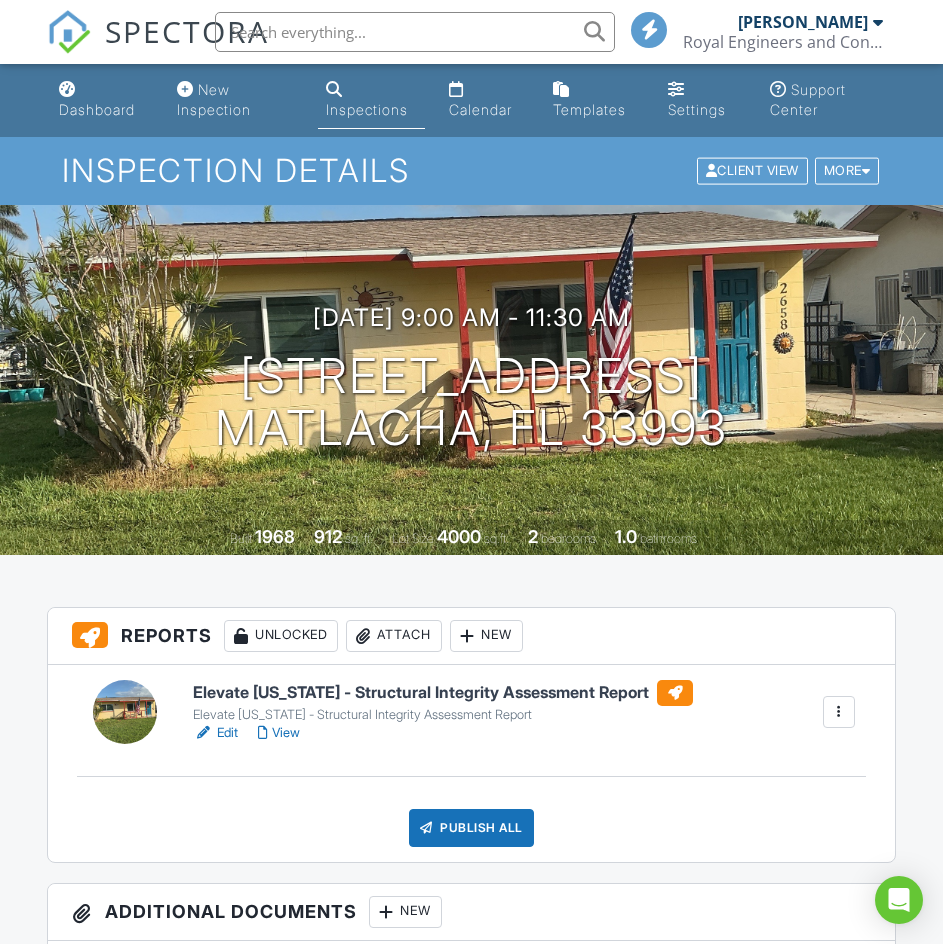 click on "Elevate [US_STATE] - Structural Integrity Assessment Report" at bounding box center [443, 715] 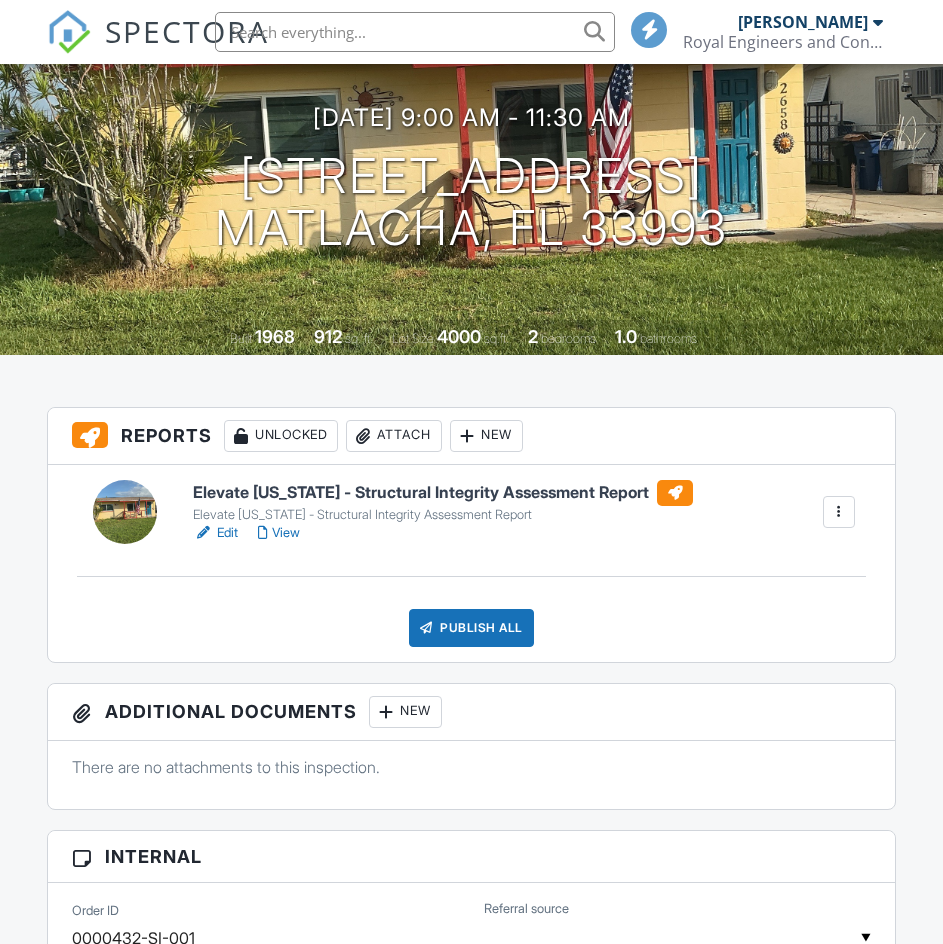 scroll, scrollTop: 200, scrollLeft: 0, axis: vertical 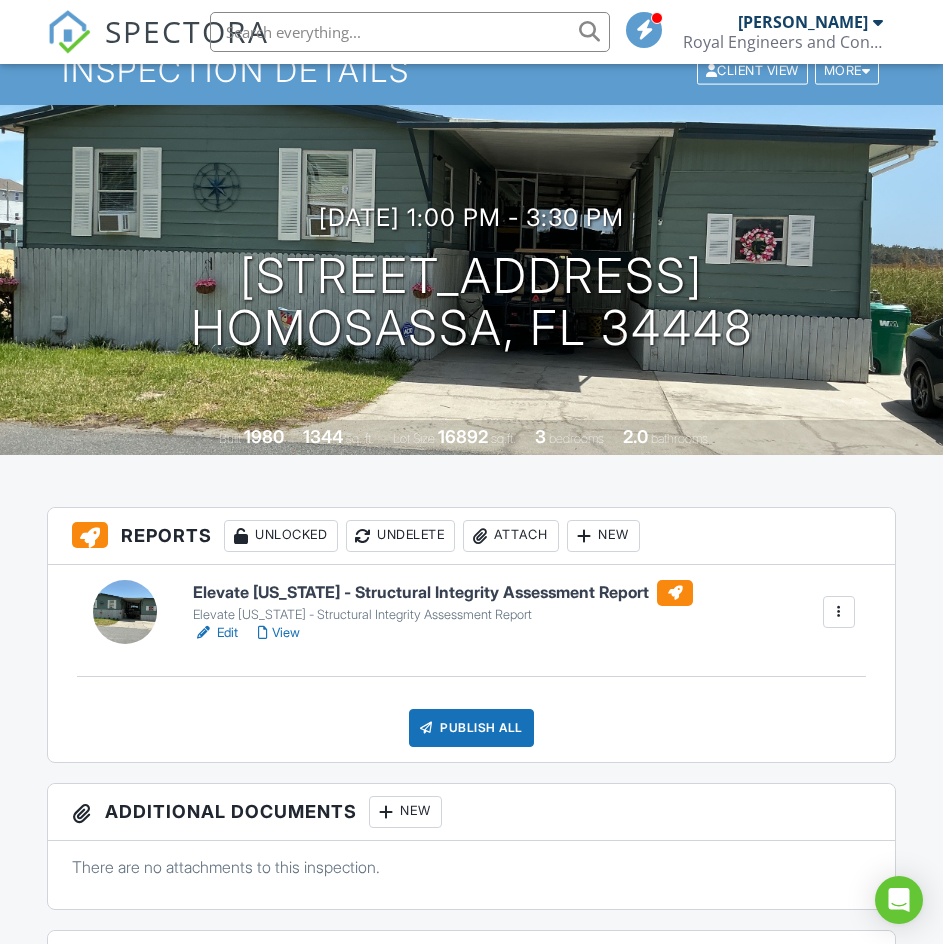 click on "View" at bounding box center [279, 633] 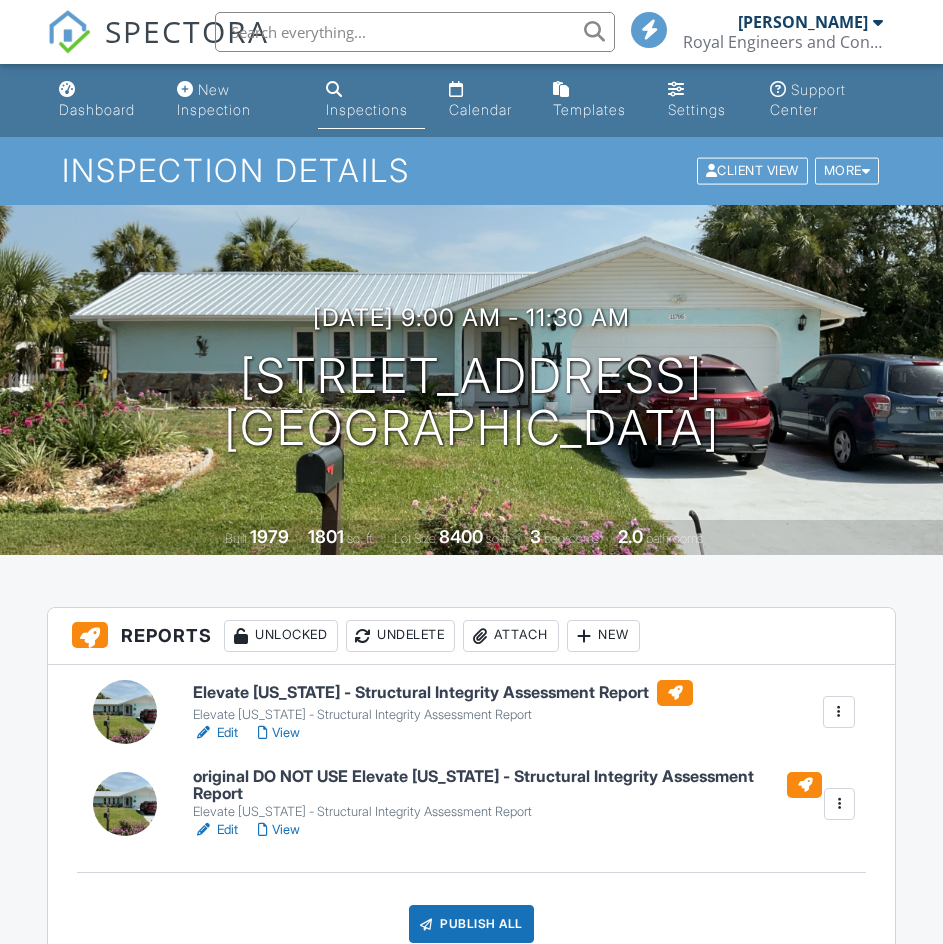 scroll, scrollTop: 0, scrollLeft: 0, axis: both 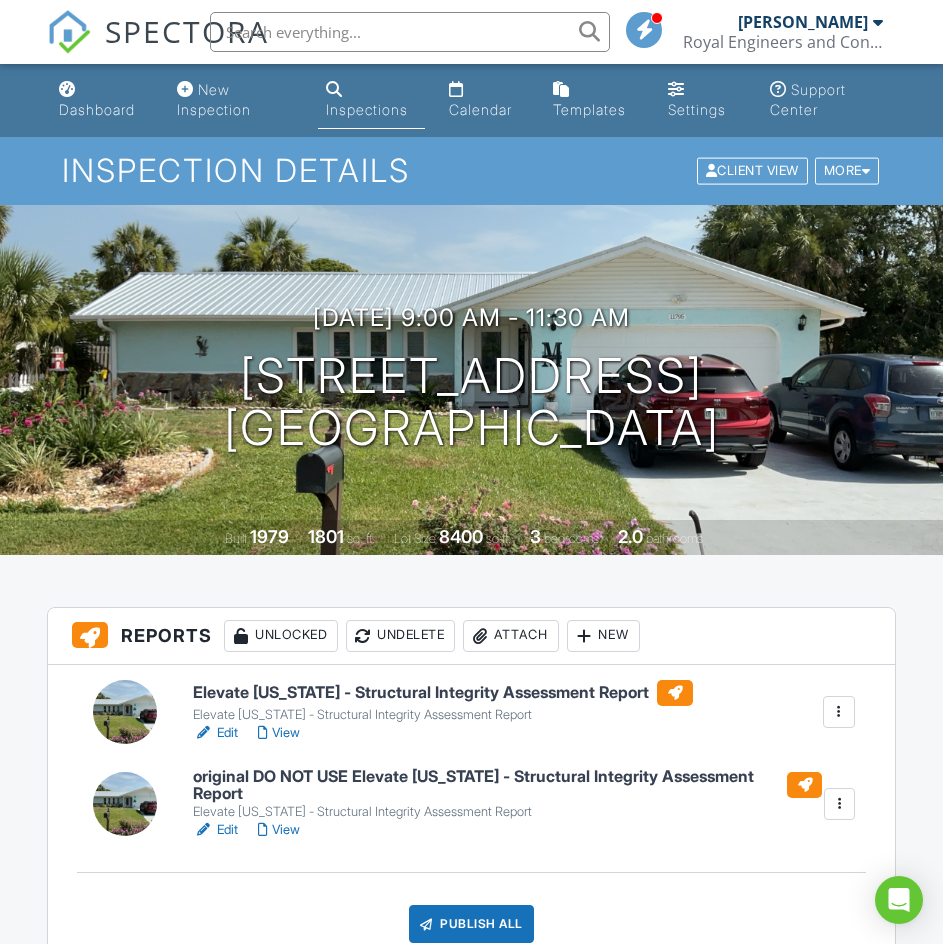 click on "View" at bounding box center [279, 733] 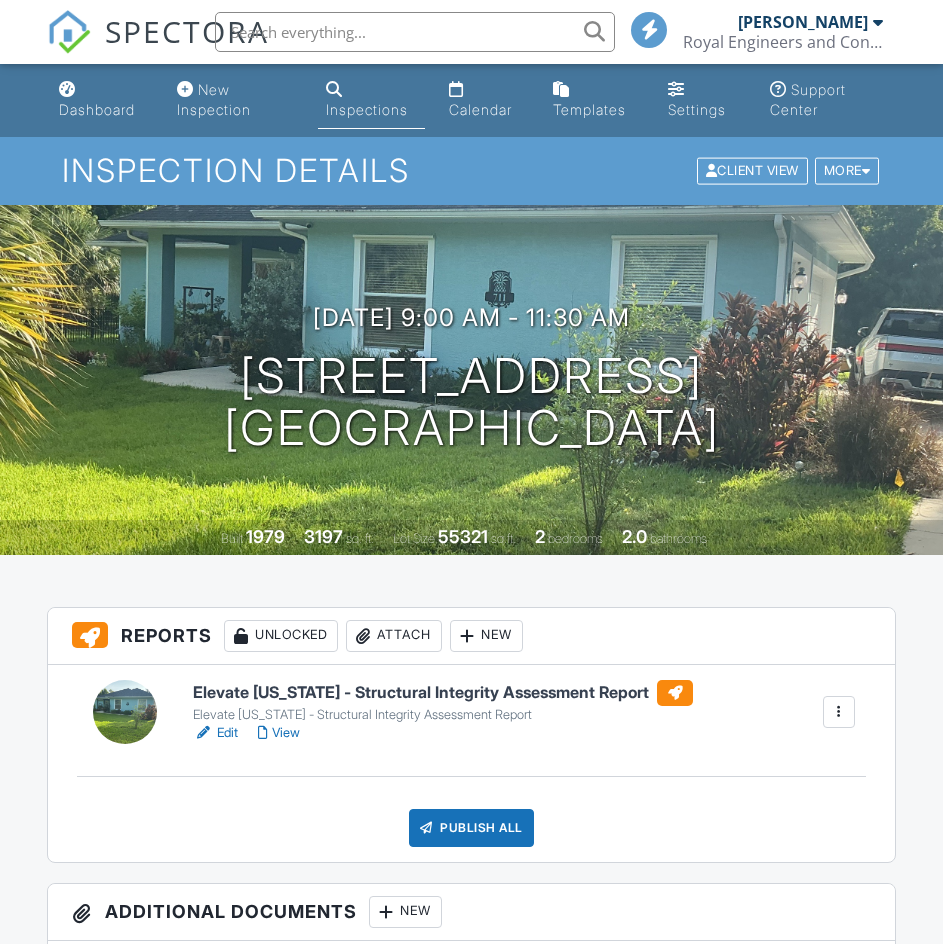 scroll, scrollTop: 0, scrollLeft: 0, axis: both 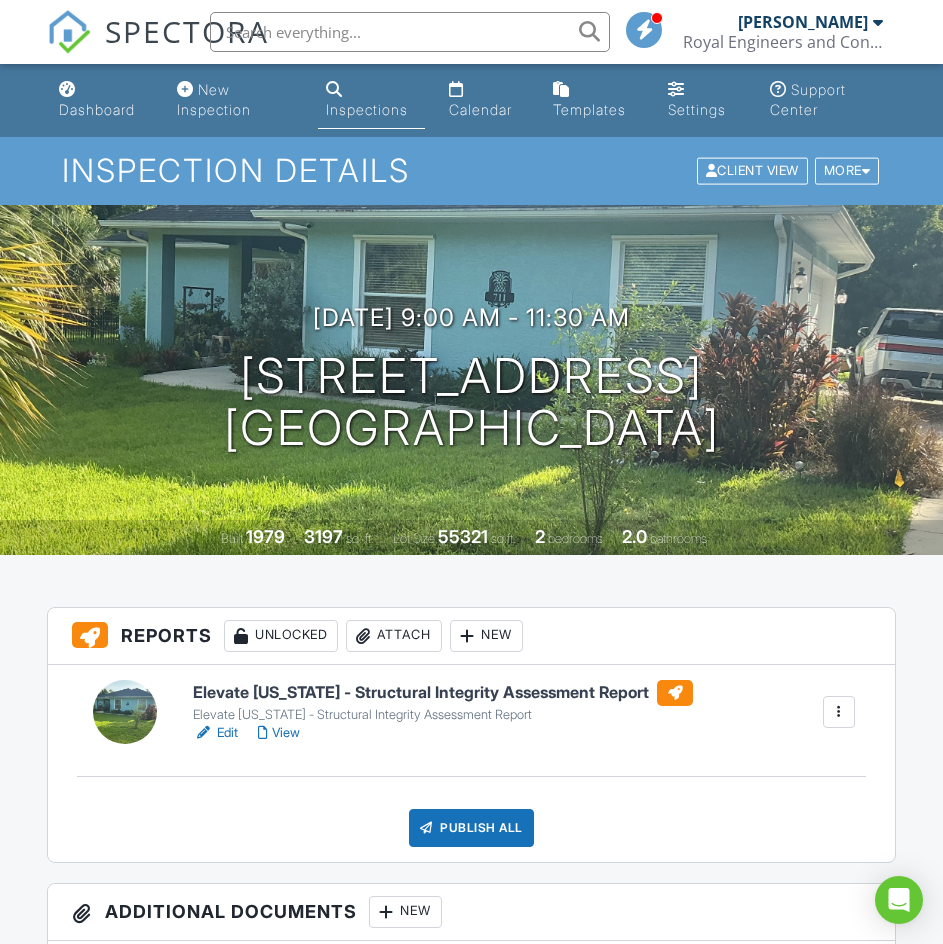 click on "View" at bounding box center (279, 733) 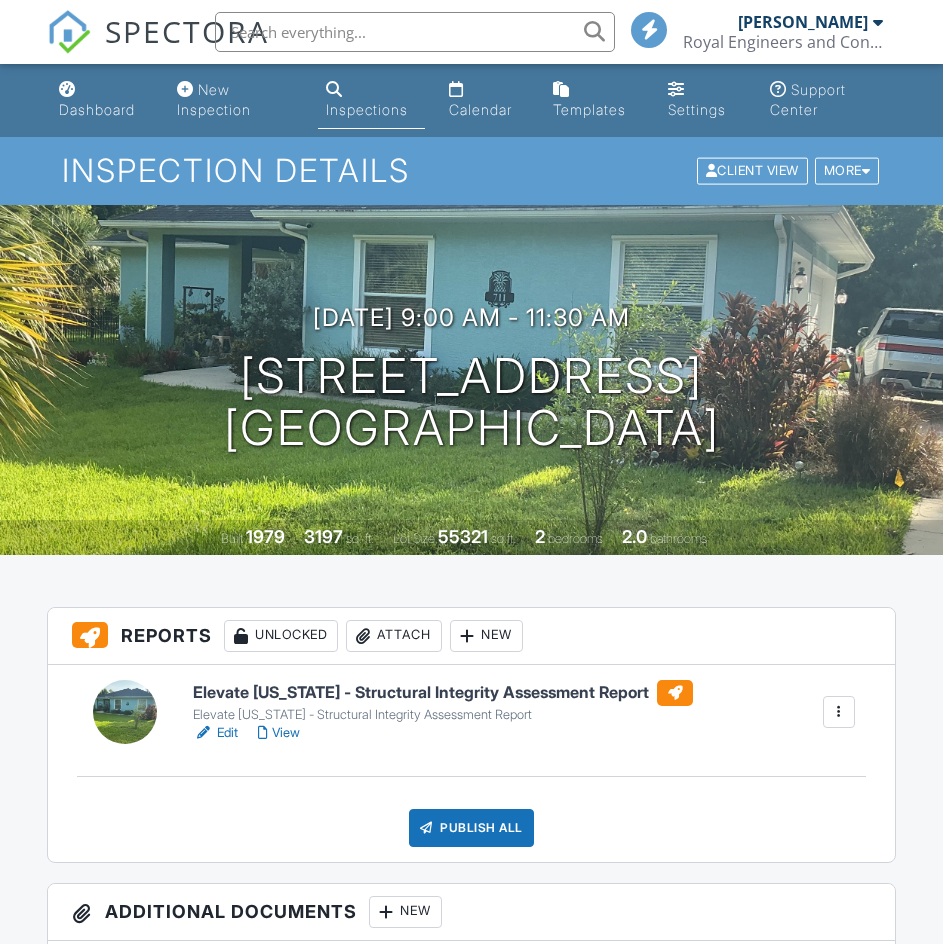 scroll, scrollTop: 0, scrollLeft: 0, axis: both 